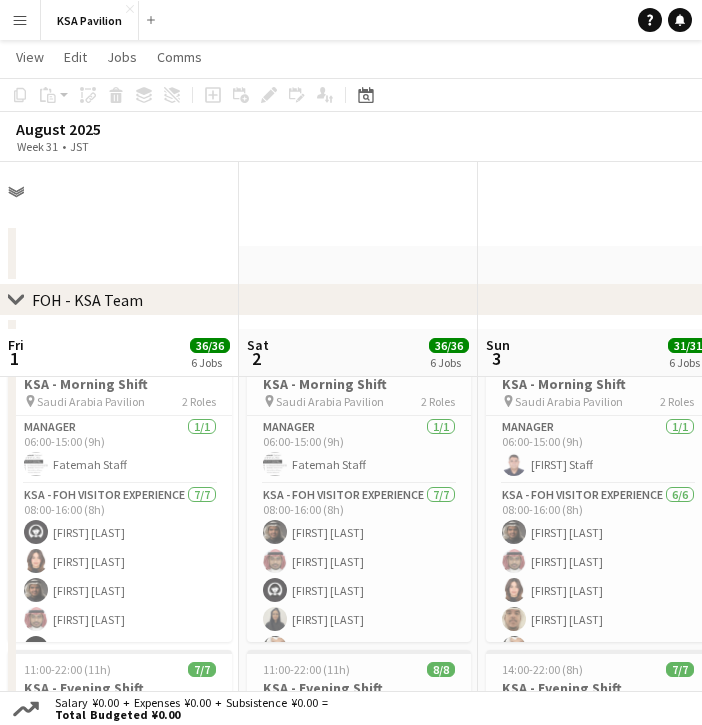scroll, scrollTop: 167, scrollLeft: 0, axis: vertical 